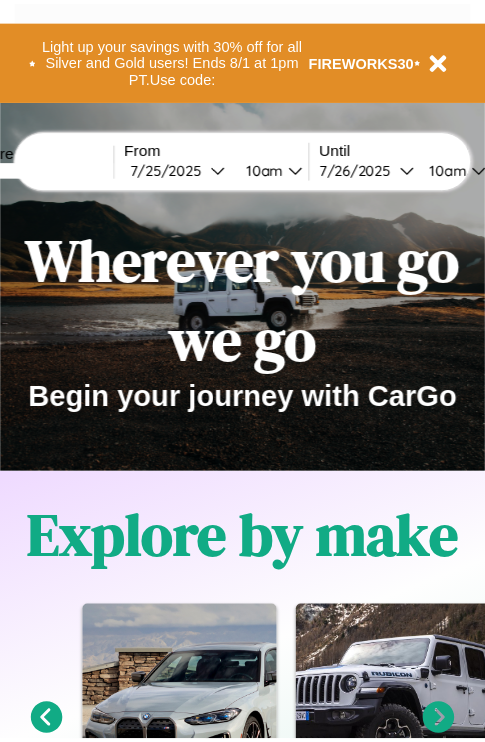 scroll, scrollTop: 0, scrollLeft: 0, axis: both 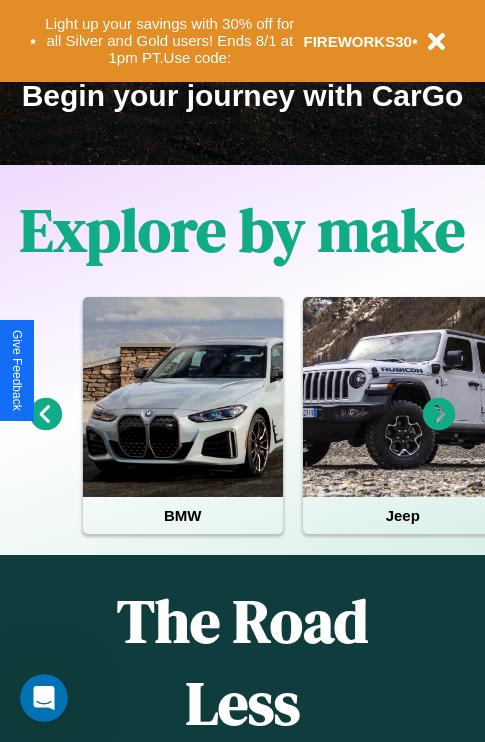 click 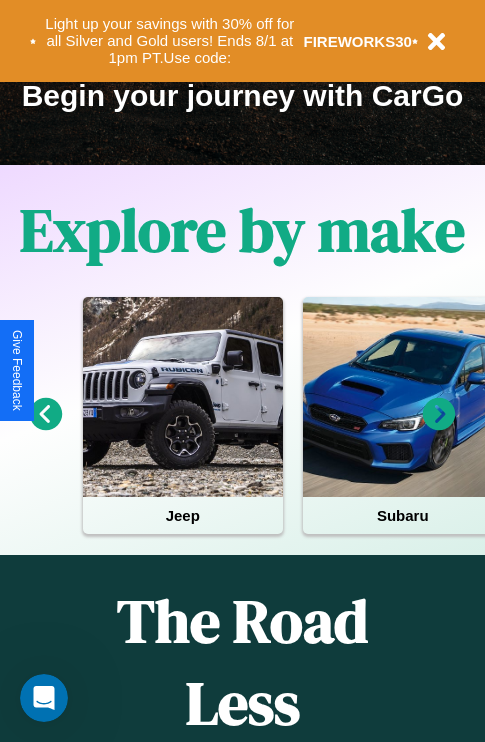 click 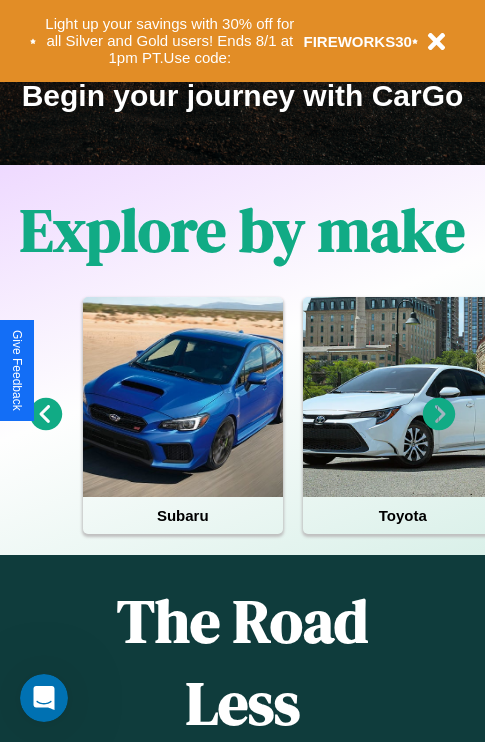 click 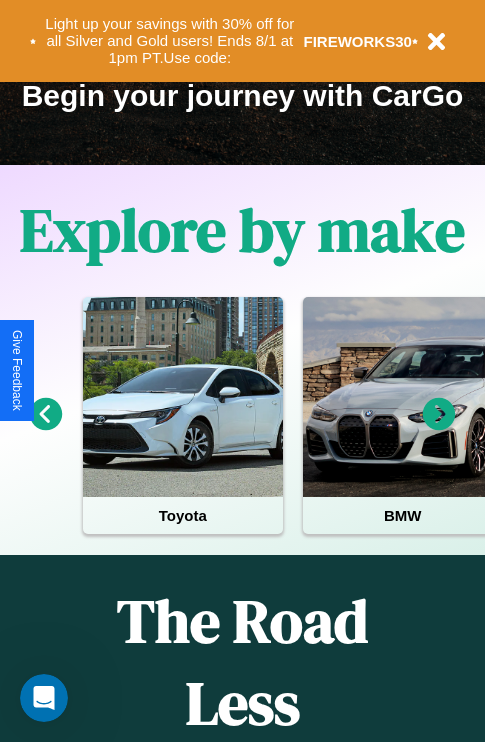 click 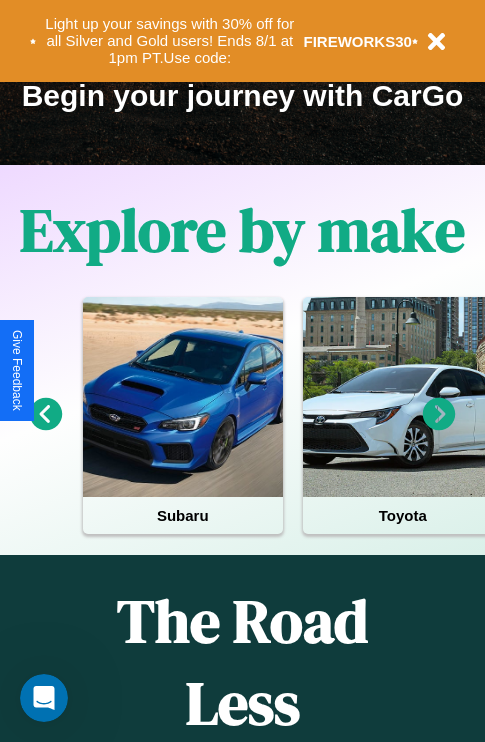 click 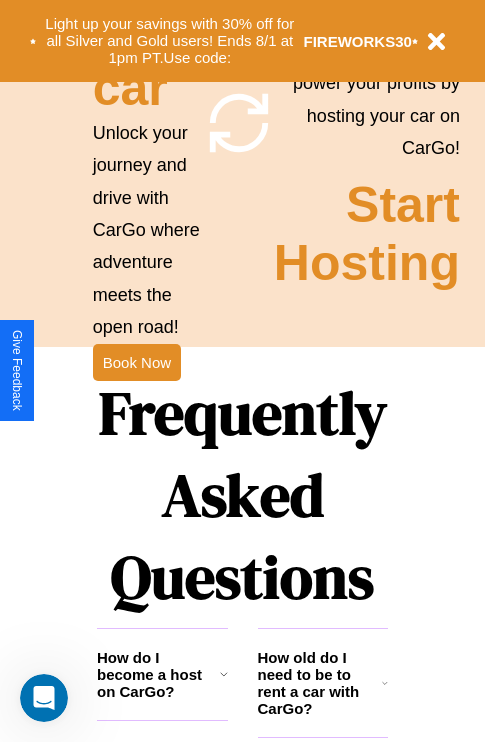 scroll, scrollTop: 1947, scrollLeft: 0, axis: vertical 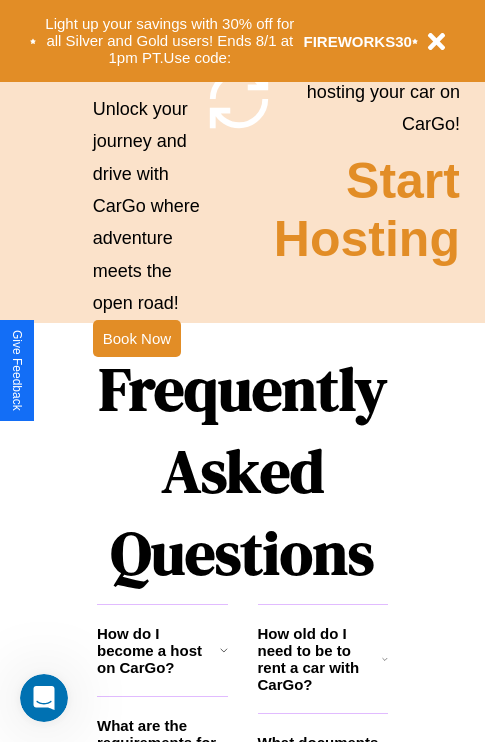 click on "Frequently Asked Questions" at bounding box center [242, 471] 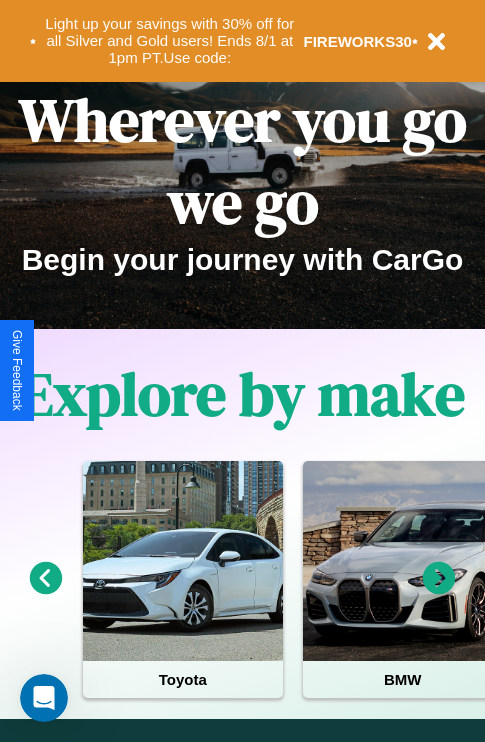 scroll, scrollTop: 0, scrollLeft: 0, axis: both 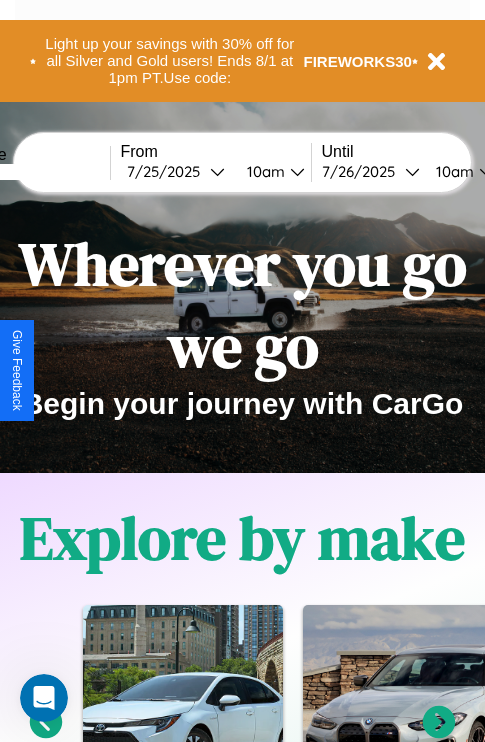 click at bounding box center [35, 172] 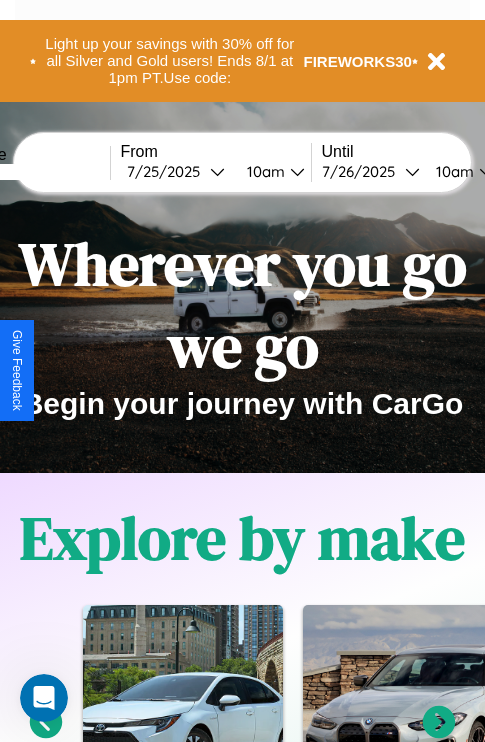 type on "******" 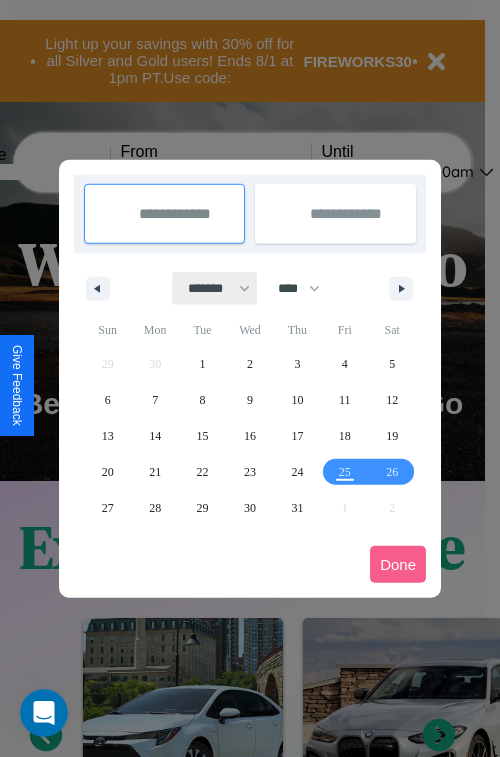 click on "******* ******** ***** ***** *** **** **** ****** ********* ******* ******** ********" at bounding box center (215, 288) 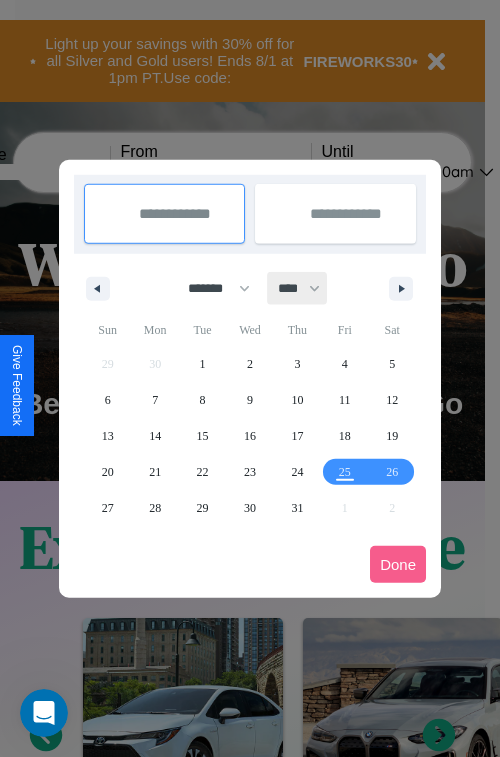 click on "**** **** **** **** **** **** **** **** **** **** **** **** **** **** **** **** **** **** **** **** **** **** **** **** **** **** **** **** **** **** **** **** **** **** **** **** **** **** **** **** **** **** **** **** **** **** **** **** **** **** **** **** **** **** **** **** **** **** **** **** **** **** **** **** **** **** **** **** **** **** **** **** **** **** **** **** **** **** **** **** **** **** **** **** **** **** **** **** **** **** **** **** **** **** **** **** **** **** **** **** **** **** **** **** **** **** **** **** **** **** **** **** **** **** **** **** **** **** **** **** ****" at bounding box center [298, 288] 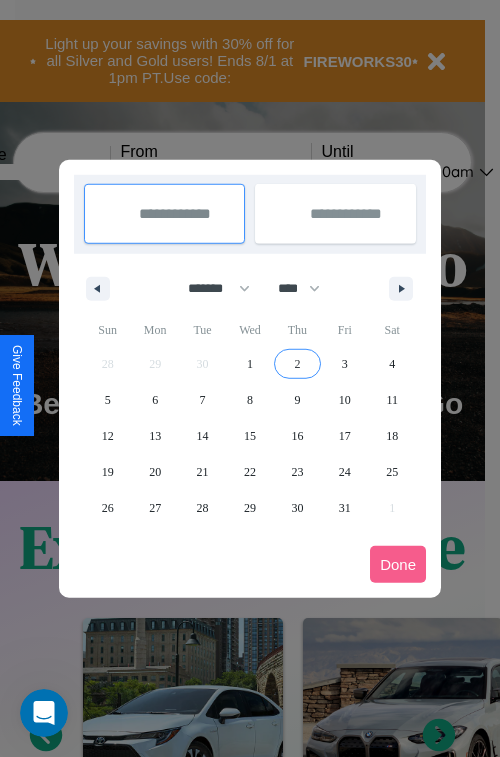 click on "2" at bounding box center (297, 364) 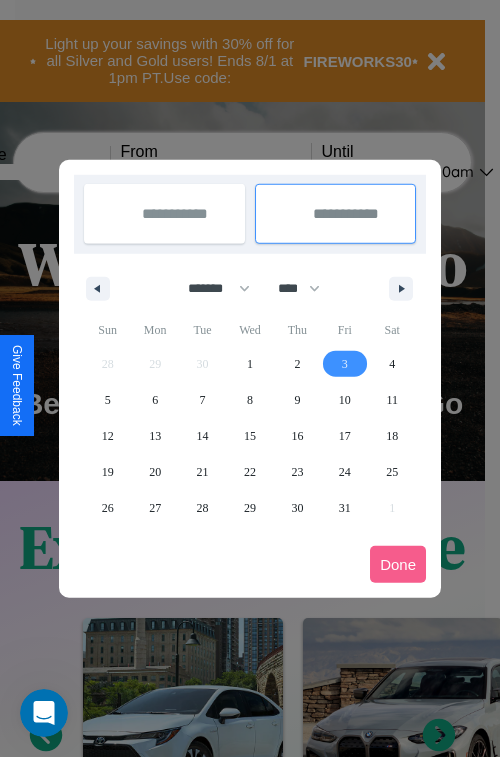 click on "3" at bounding box center (345, 364) 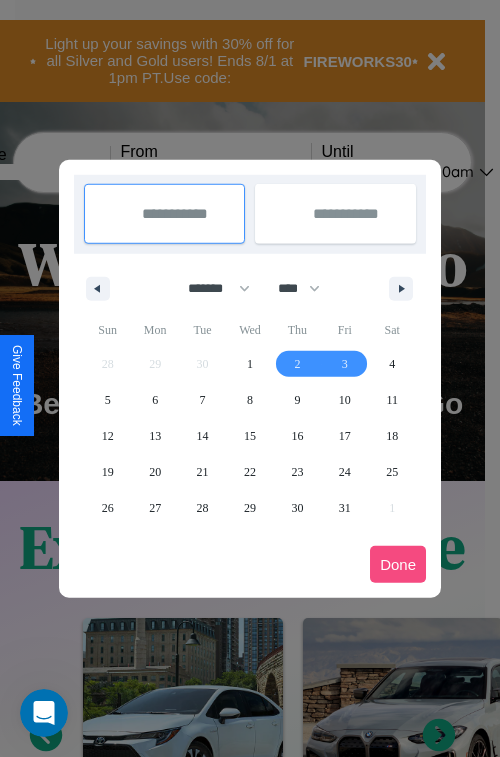 click on "Done" at bounding box center [398, 564] 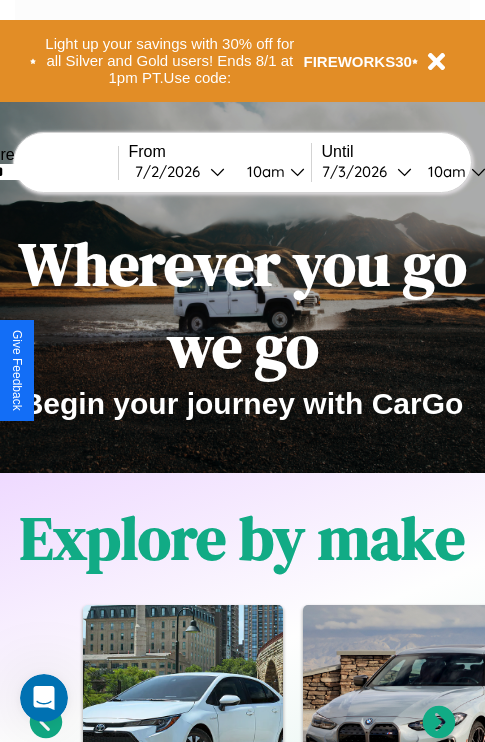 click on "10am" at bounding box center [263, 171] 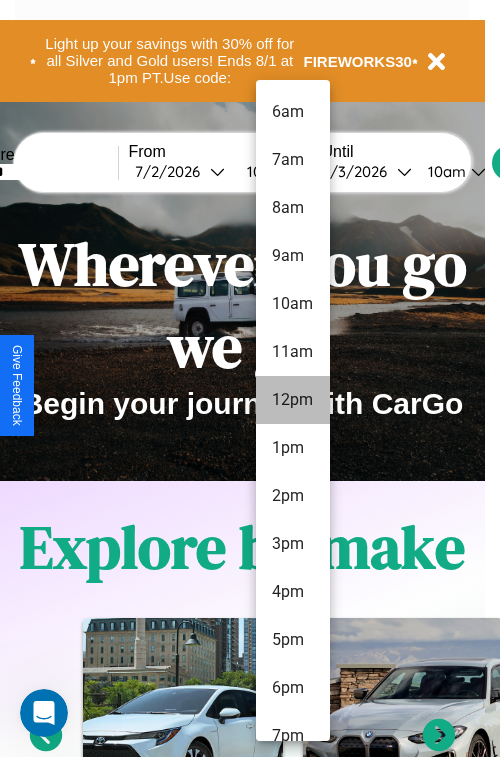 click on "12pm" at bounding box center [293, 400] 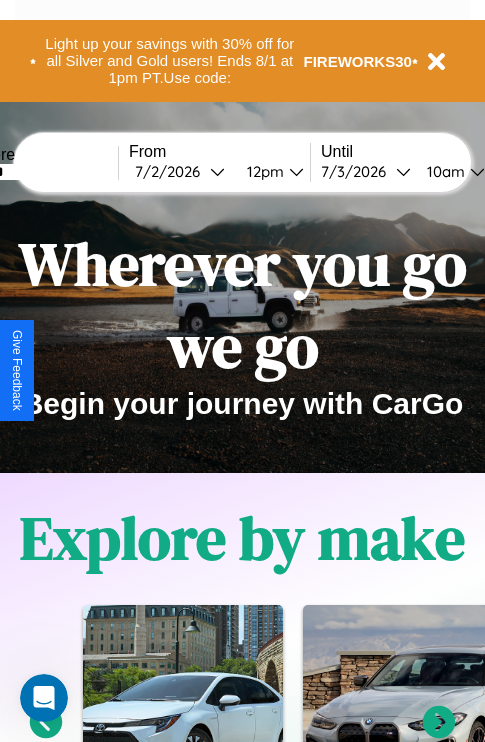 click on "10am" at bounding box center (443, 171) 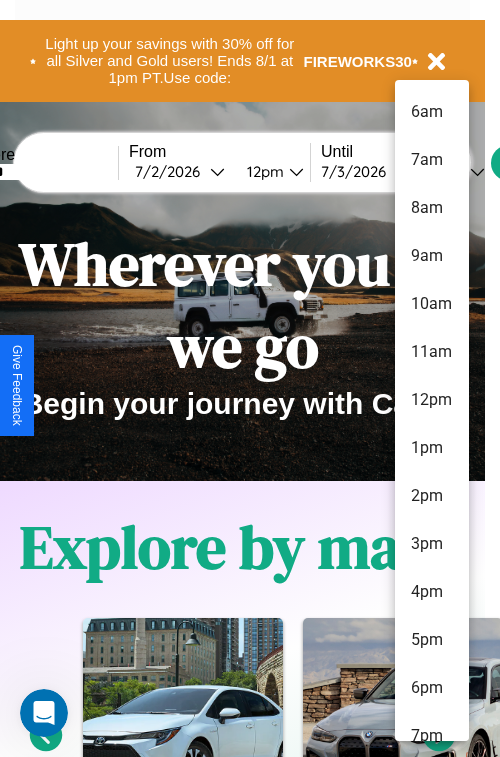 click on "2pm" at bounding box center [432, 496] 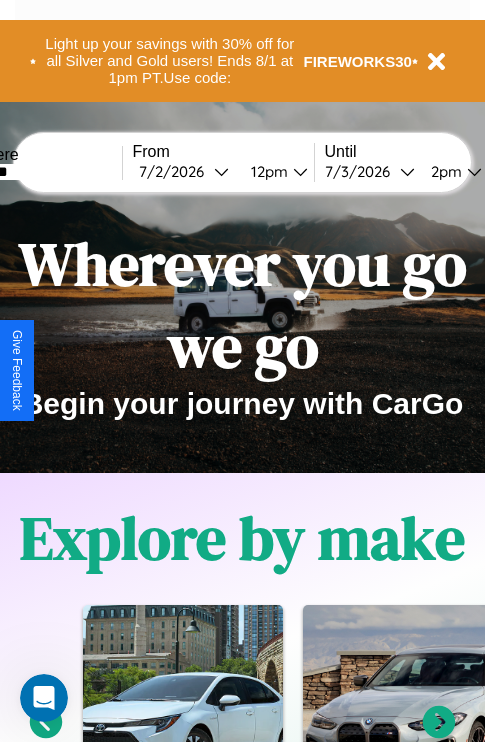 scroll, scrollTop: 0, scrollLeft: 64, axis: horizontal 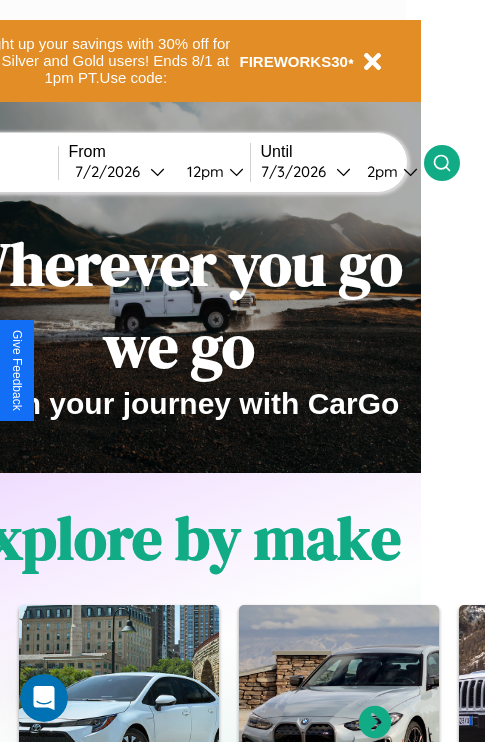 click 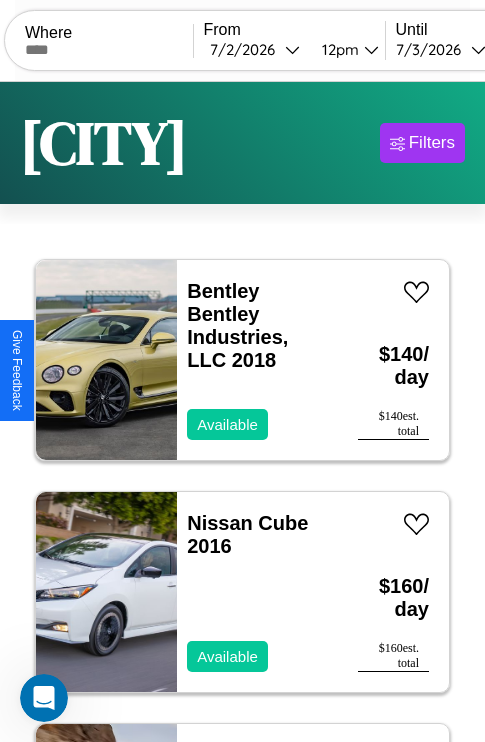scroll, scrollTop: 95, scrollLeft: 0, axis: vertical 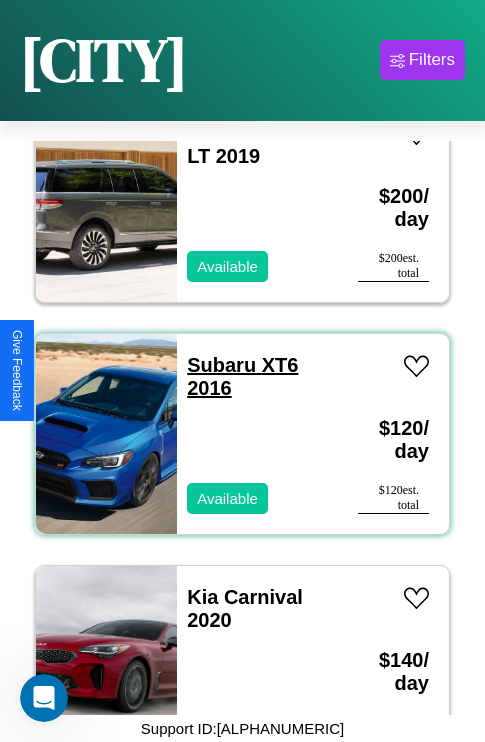 click on "Subaru   XT6   2016" at bounding box center [242, 376] 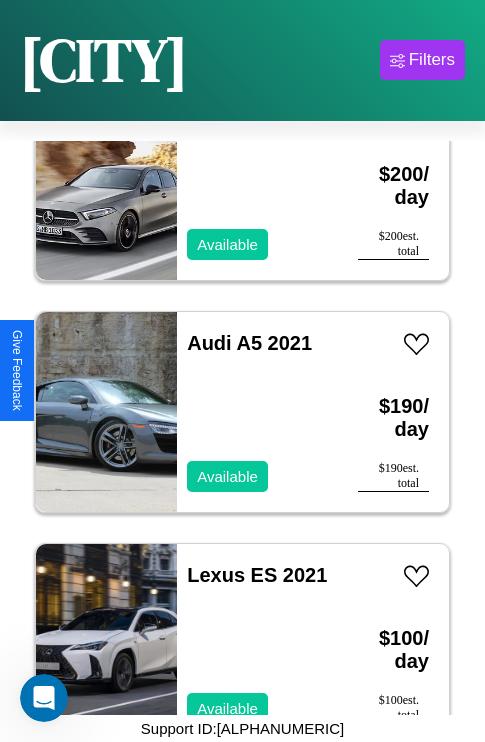 scroll, scrollTop: 539, scrollLeft: 0, axis: vertical 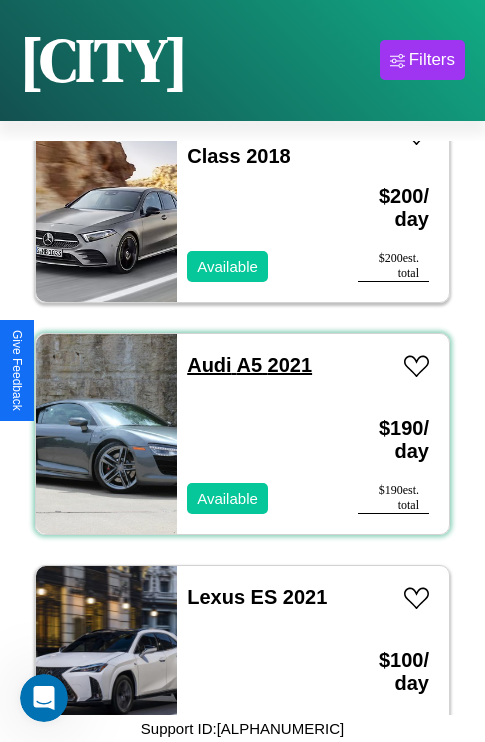 click on "Audi   A5   2021" at bounding box center [249, 365] 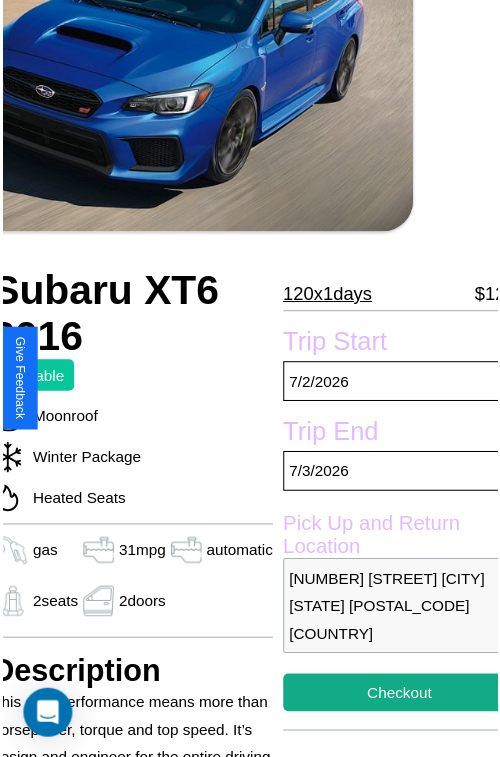 scroll, scrollTop: 203, scrollLeft: 84, axis: both 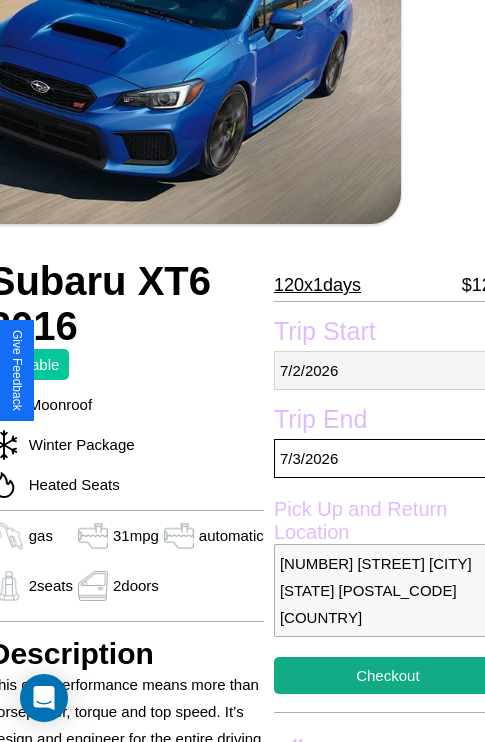 click on "[DATE]" at bounding box center [388, 370] 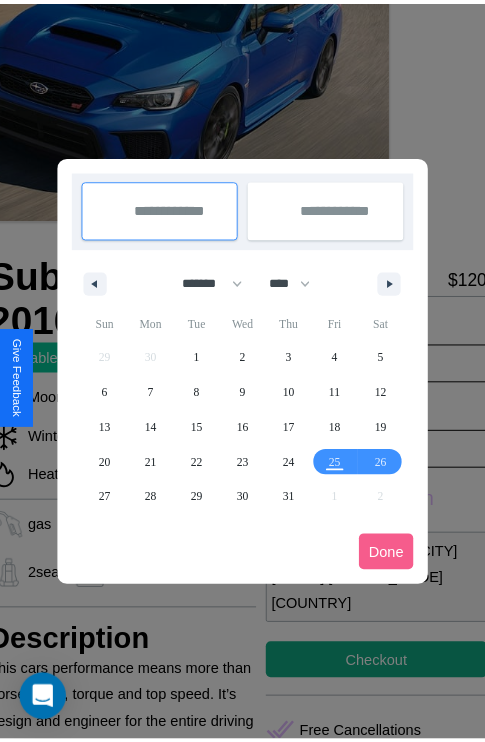 scroll, scrollTop: 0, scrollLeft: 84, axis: horizontal 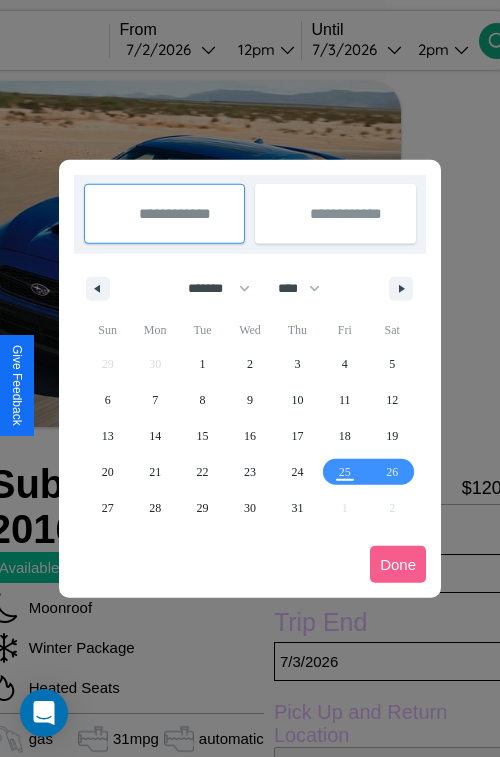 click at bounding box center [250, 378] 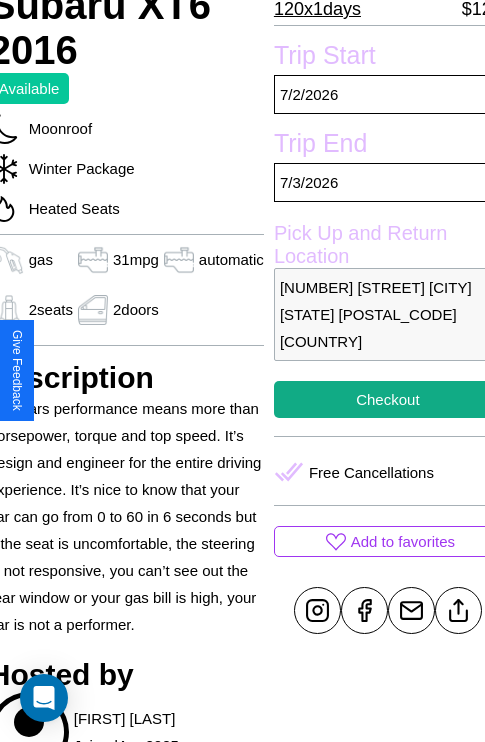 scroll, scrollTop: 481, scrollLeft: 84, axis: both 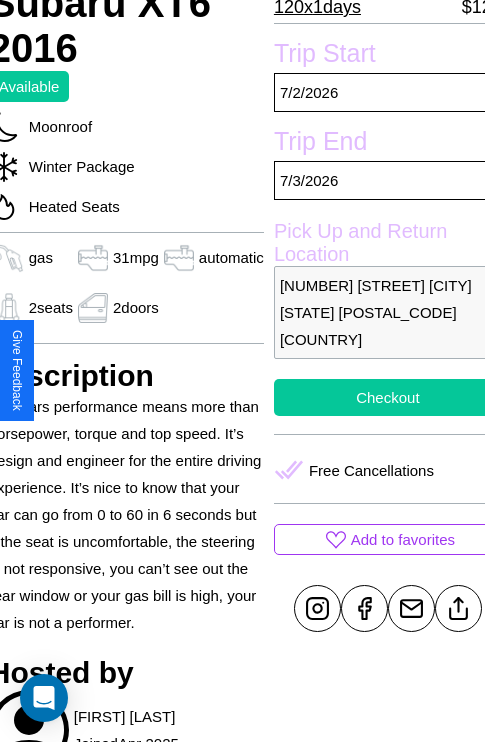 click on "Checkout" at bounding box center [388, 397] 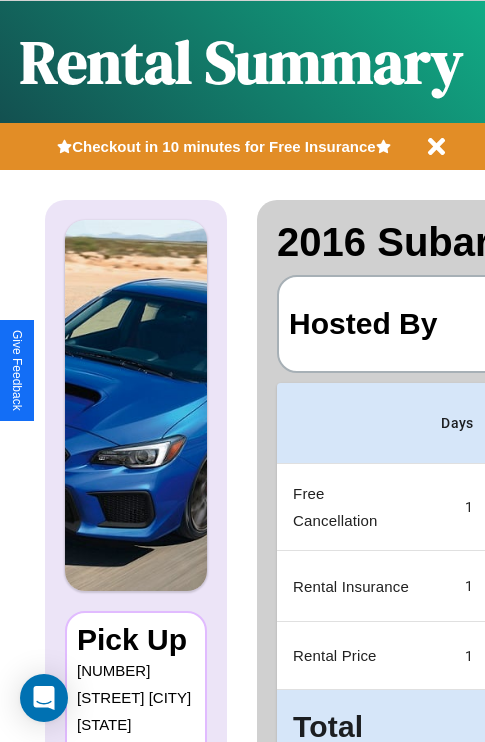 scroll, scrollTop: 0, scrollLeft: 378, axis: horizontal 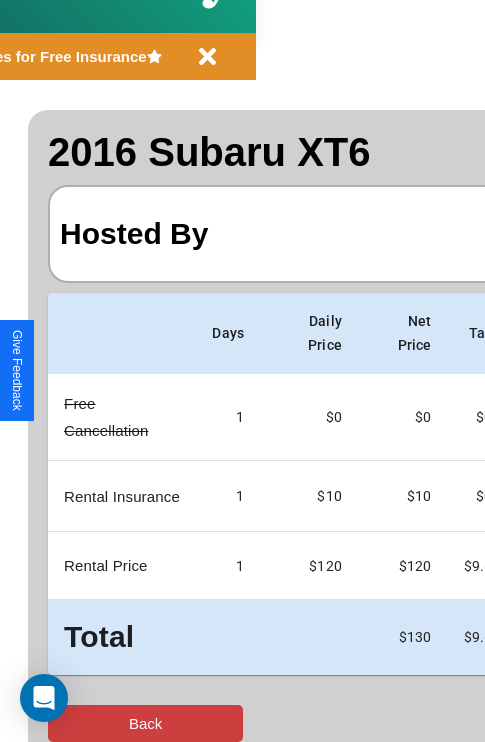 click on "Back" at bounding box center (145, 723) 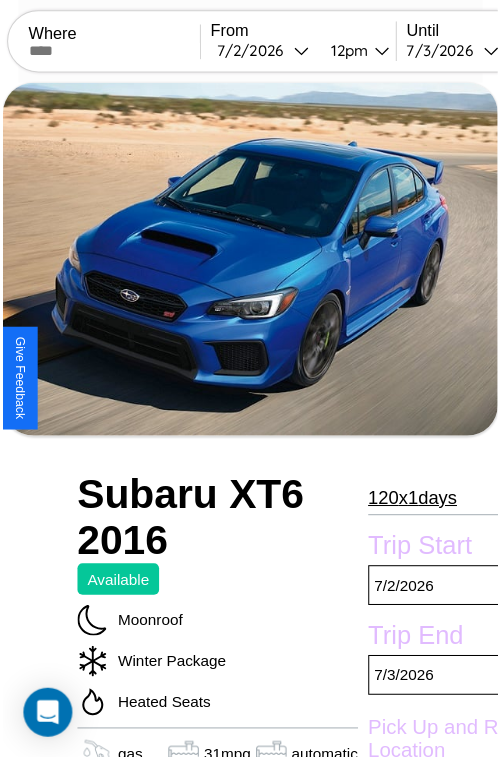 scroll, scrollTop: 203, scrollLeft: 84, axis: both 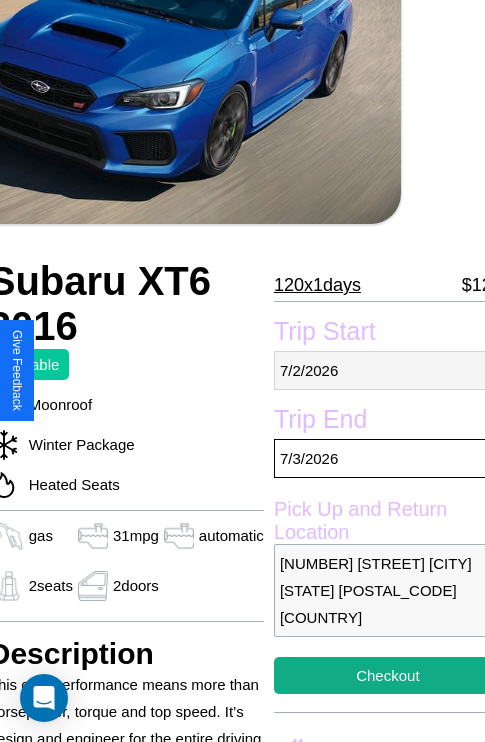 click on "[DATE]" at bounding box center (388, 370) 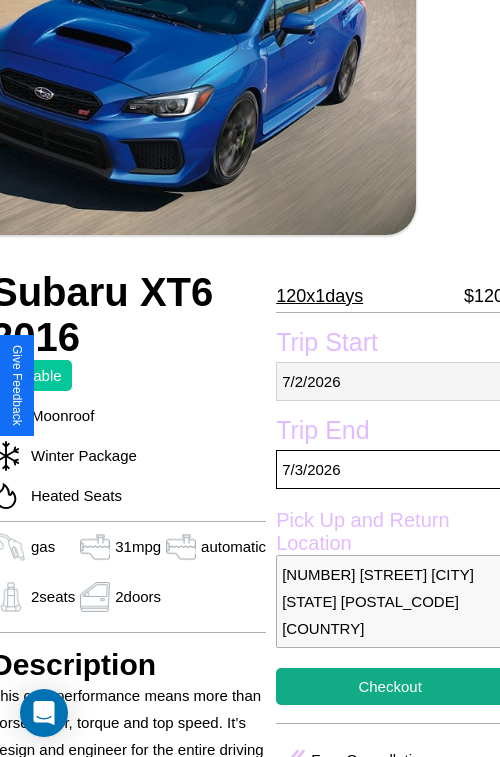 select on "*" 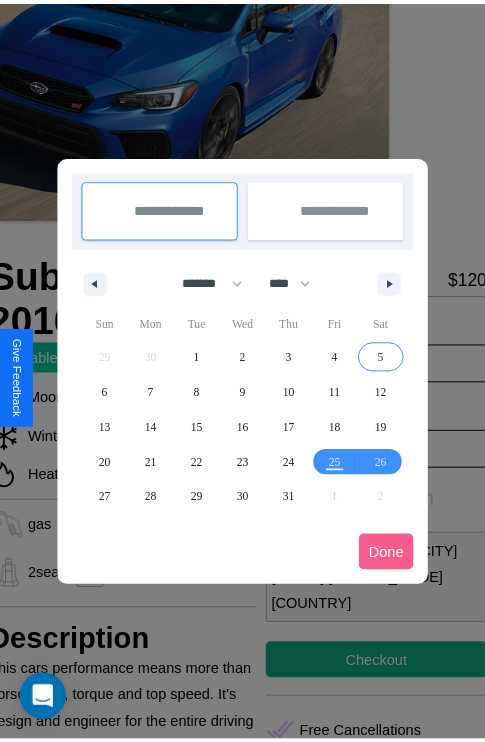 scroll, scrollTop: 0, scrollLeft: 84, axis: horizontal 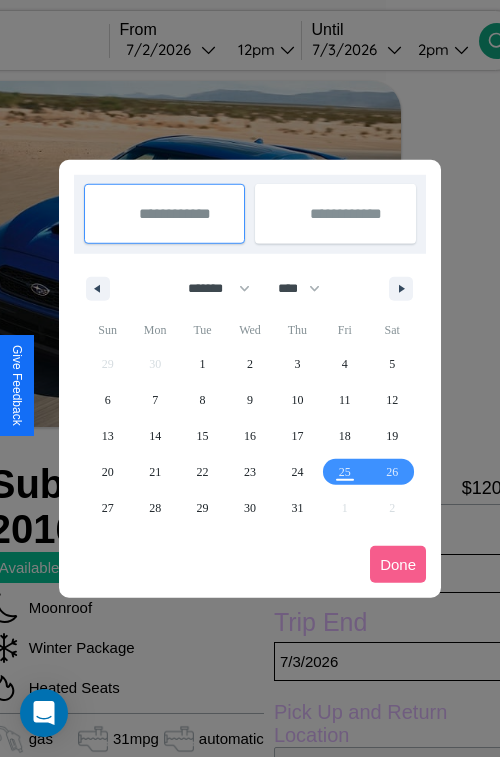 click at bounding box center (250, 378) 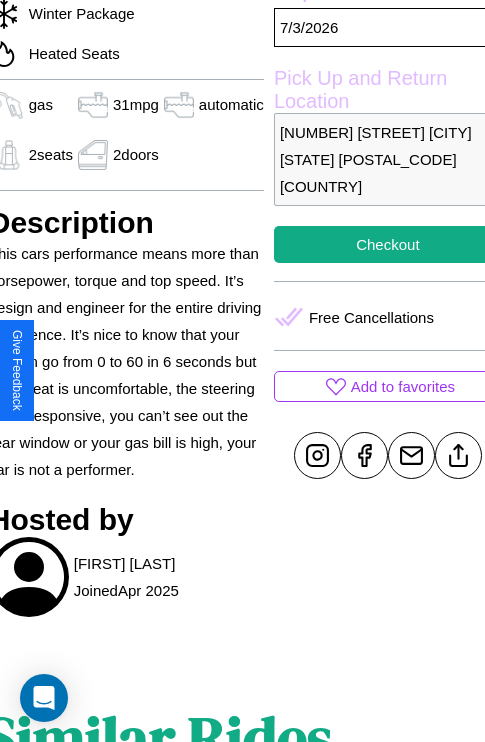 scroll, scrollTop: 692, scrollLeft: 84, axis: both 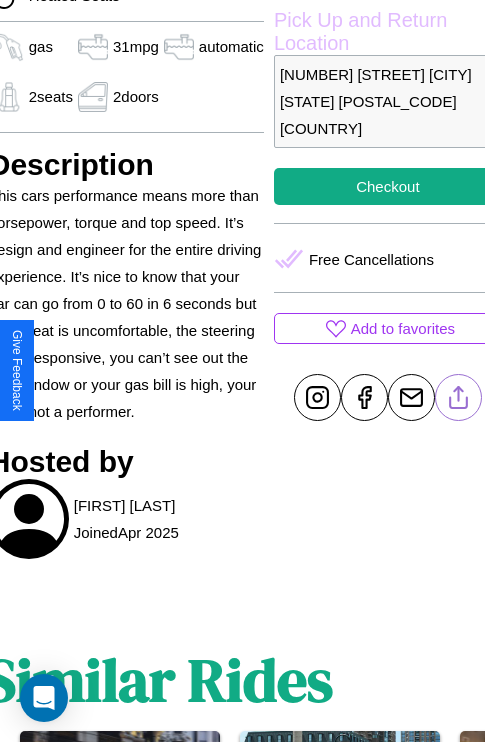 click 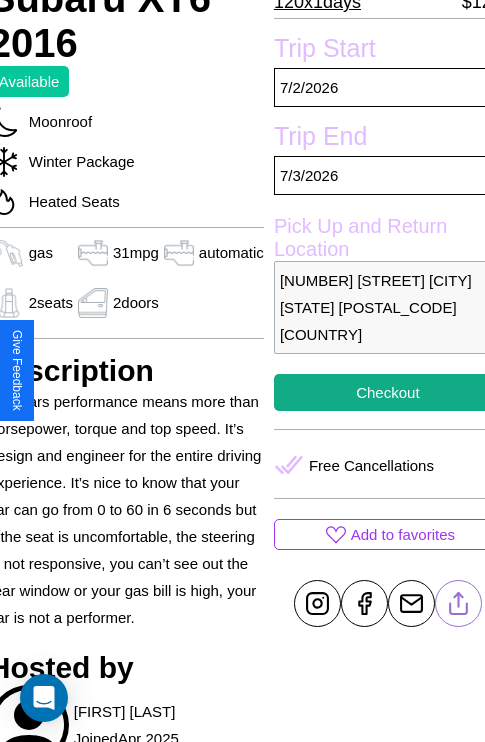scroll, scrollTop: 481, scrollLeft: 84, axis: both 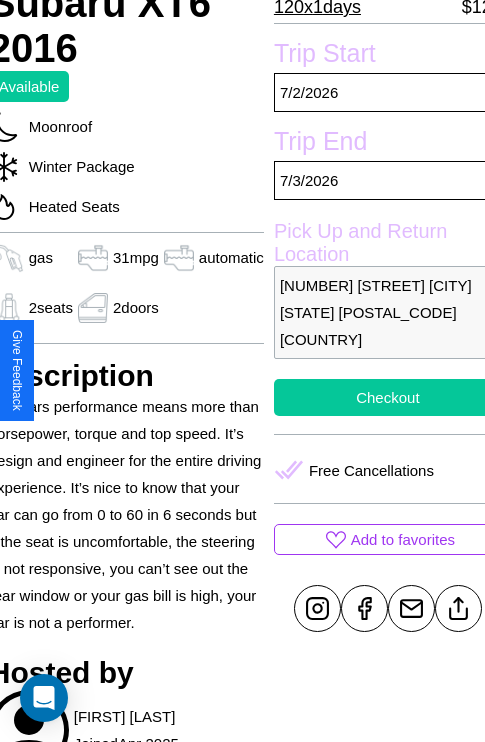 click on "Checkout" at bounding box center (388, 397) 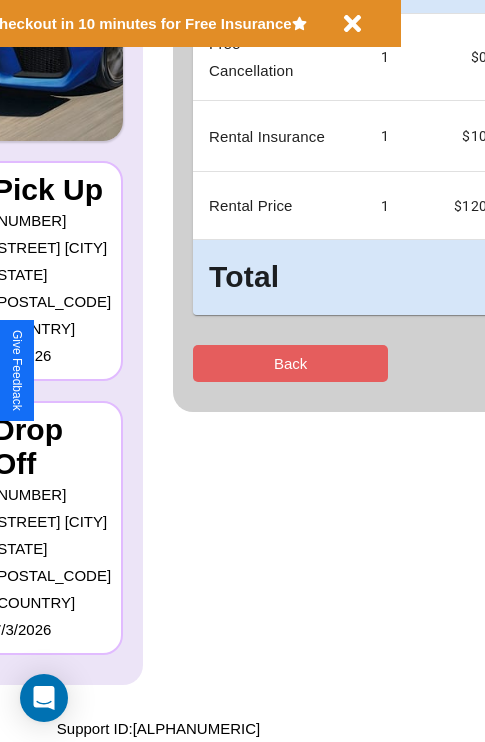 scroll, scrollTop: 0, scrollLeft: 0, axis: both 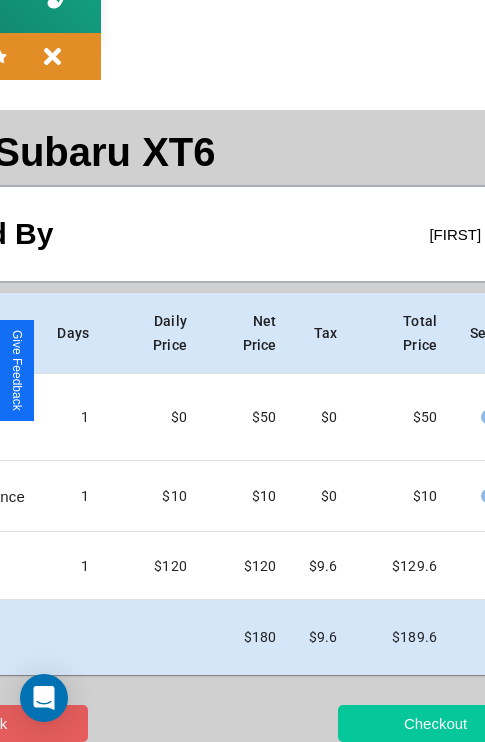 click on "Checkout" at bounding box center [435, 723] 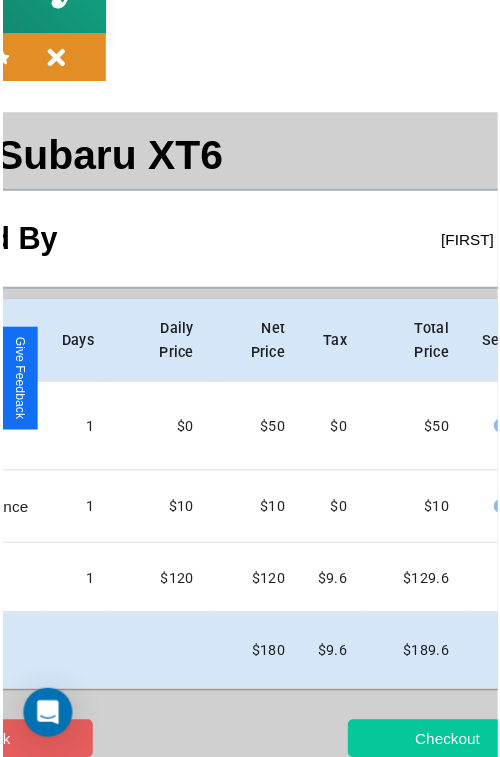 scroll, scrollTop: 0, scrollLeft: 0, axis: both 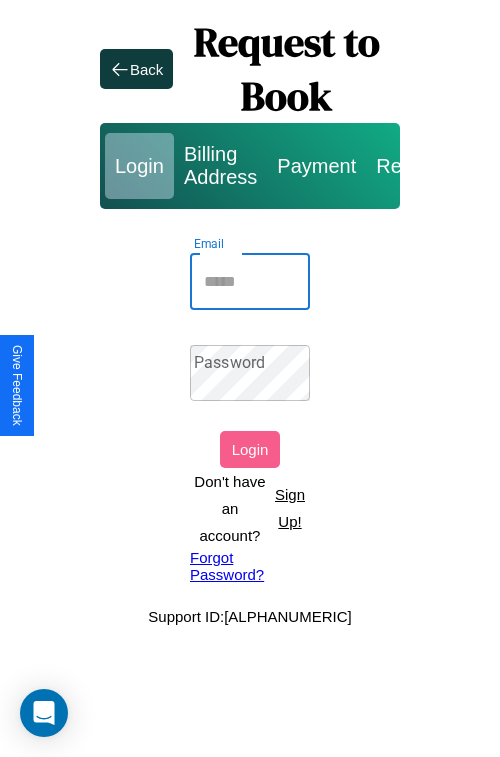 click on "Email" at bounding box center (250, 282) 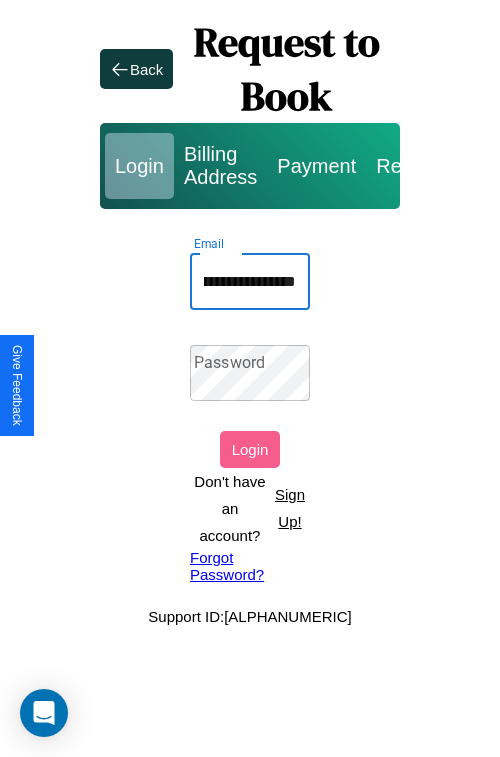 scroll, scrollTop: 0, scrollLeft: 125, axis: horizontal 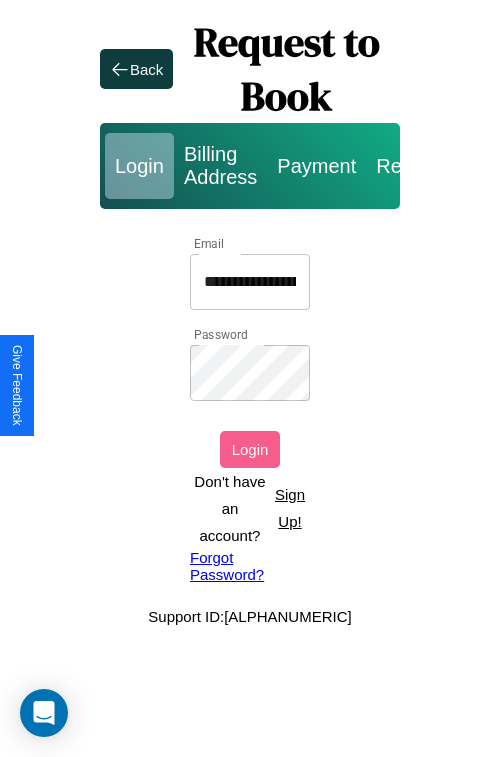 click on "Login" at bounding box center (250, 449) 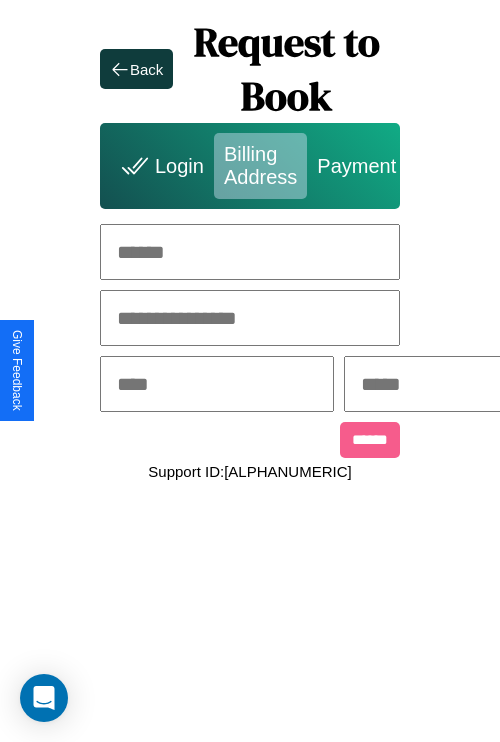 click at bounding box center [250, 252] 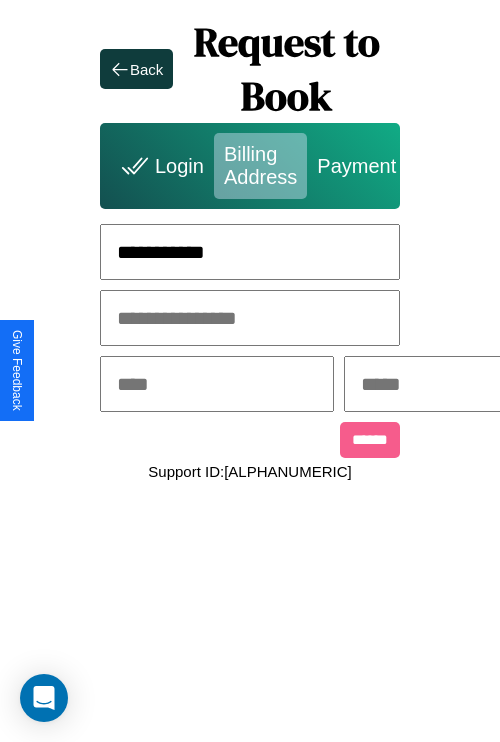 type on "**********" 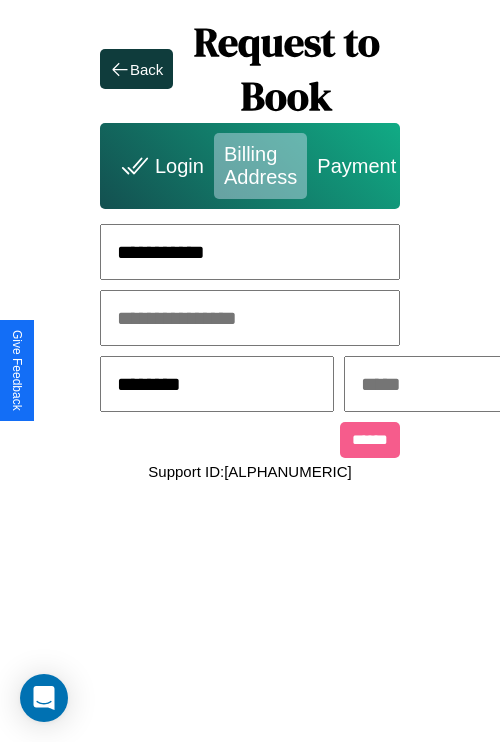 type on "********" 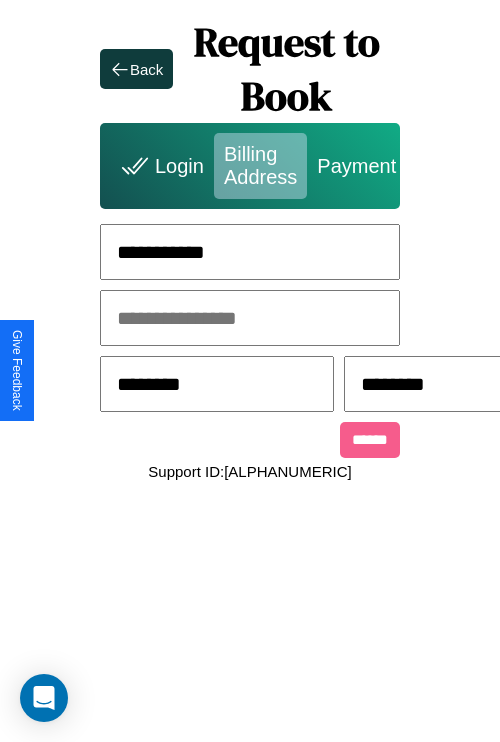 scroll, scrollTop: 0, scrollLeft: 517, axis: horizontal 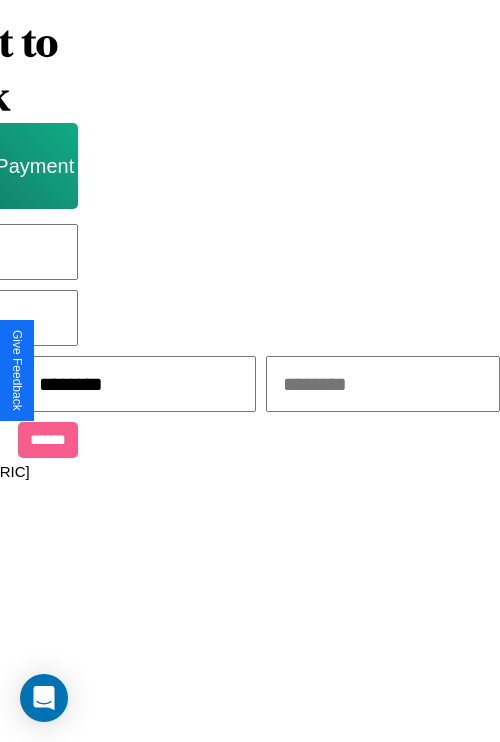 type on "********" 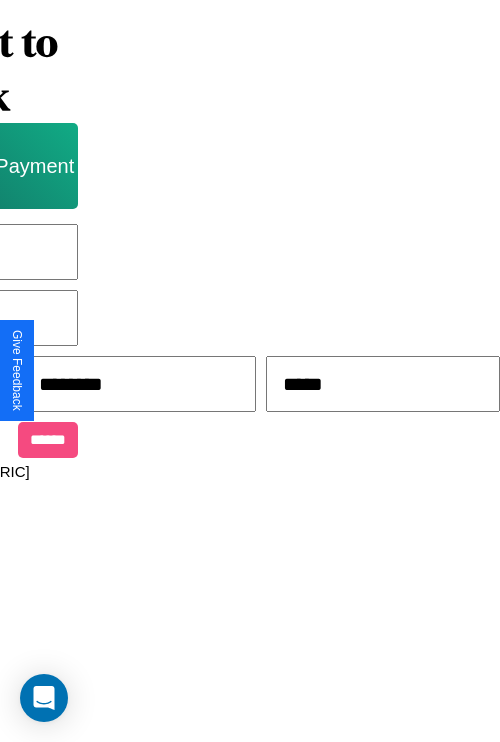 type on "*****" 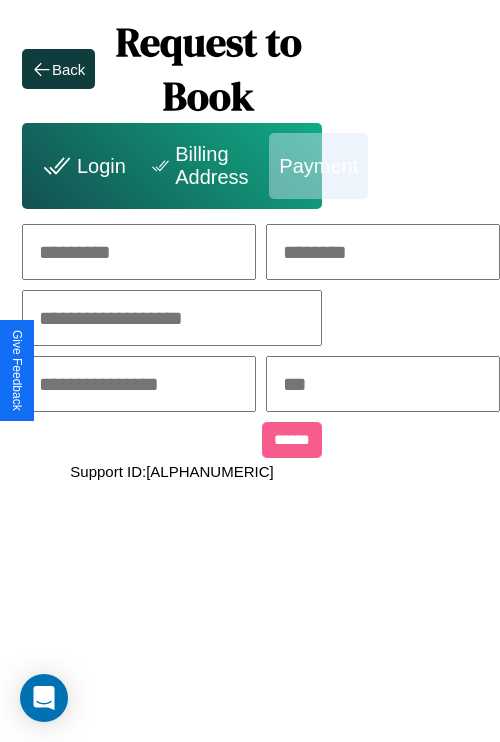 scroll, scrollTop: 0, scrollLeft: 208, axis: horizontal 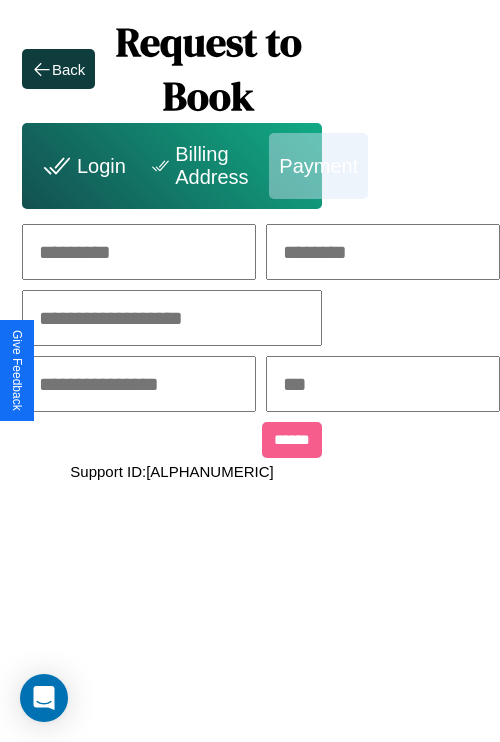 click at bounding box center [139, 252] 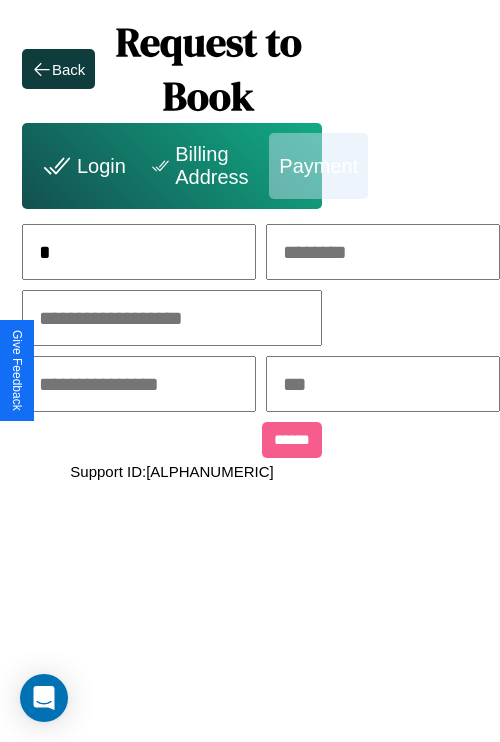 scroll, scrollTop: 0, scrollLeft: 131, axis: horizontal 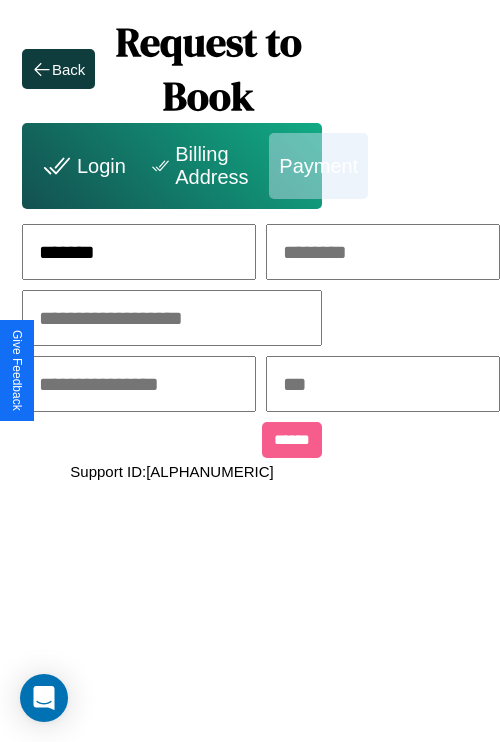 type on "*******" 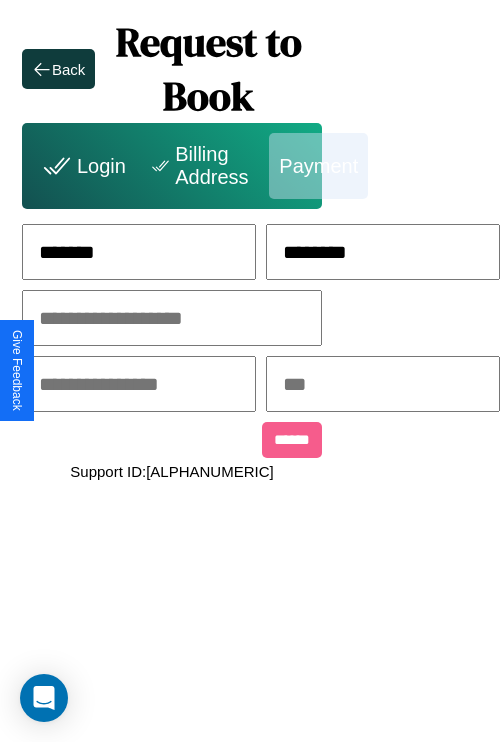 type on "********" 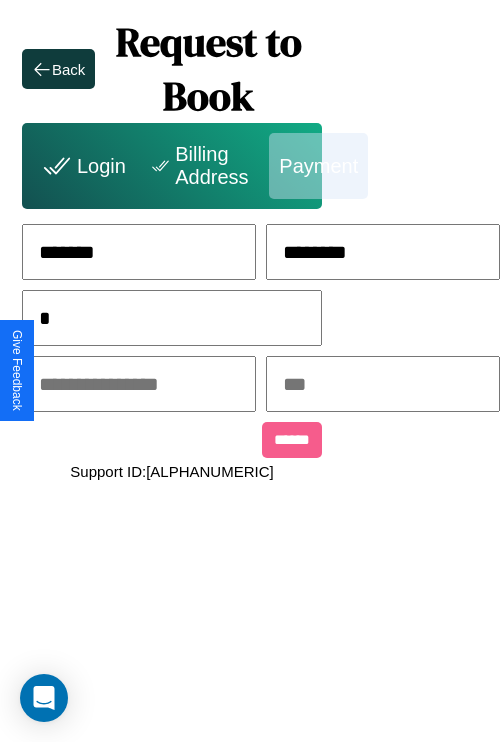 scroll, scrollTop: 0, scrollLeft: 128, axis: horizontal 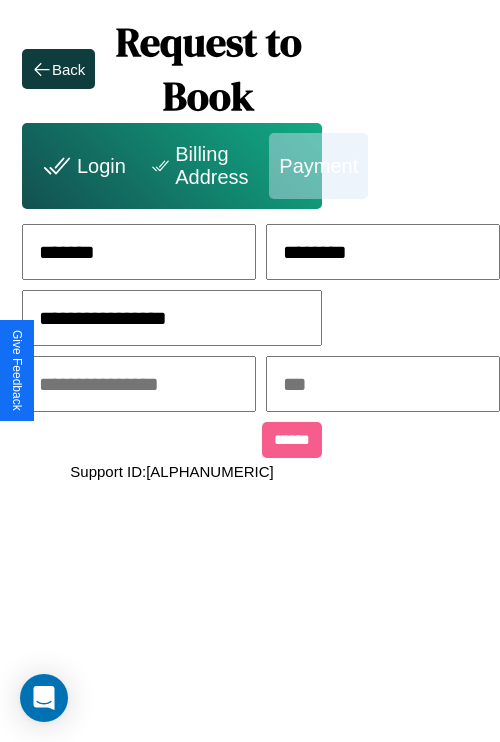 type on "**********" 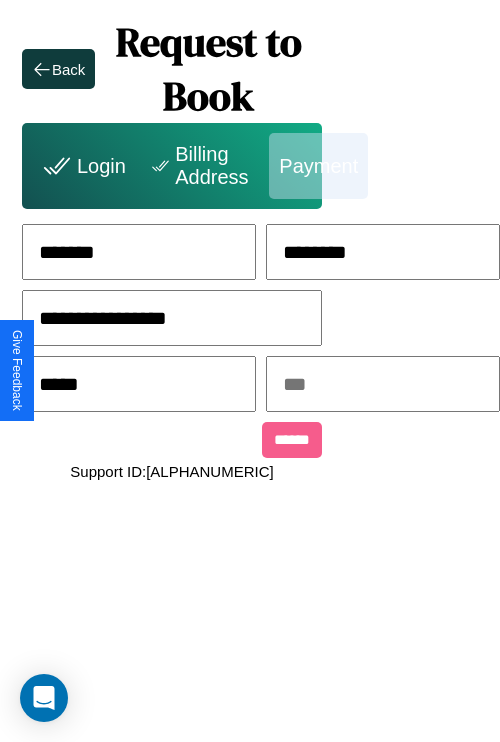 type on "*****" 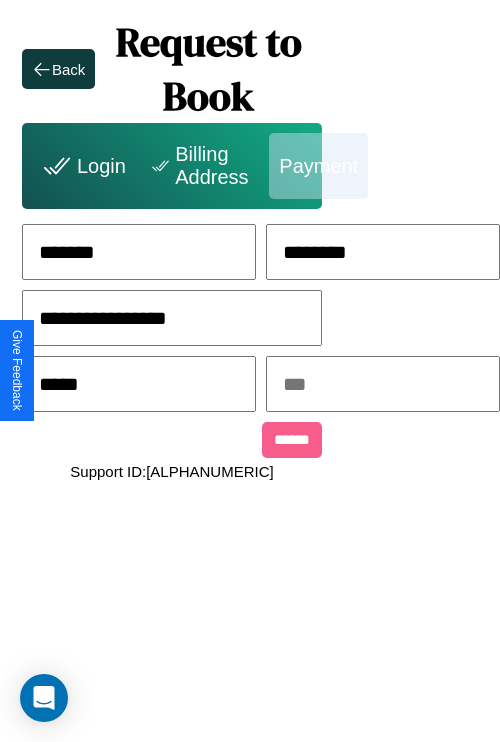 click at bounding box center (383, 384) 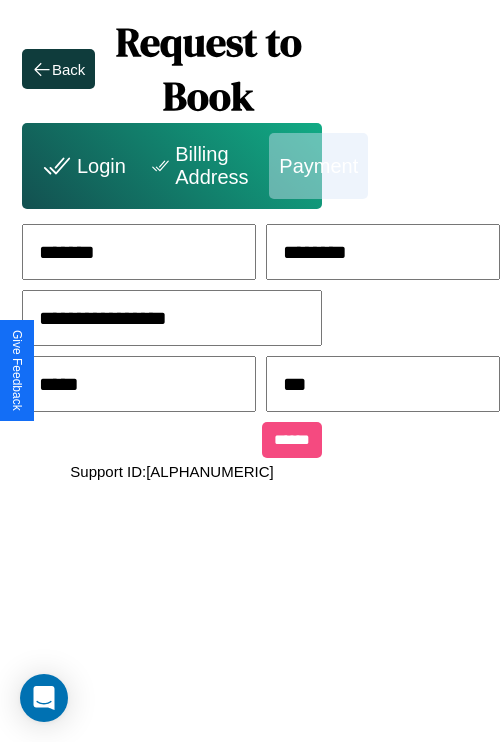 type on "***" 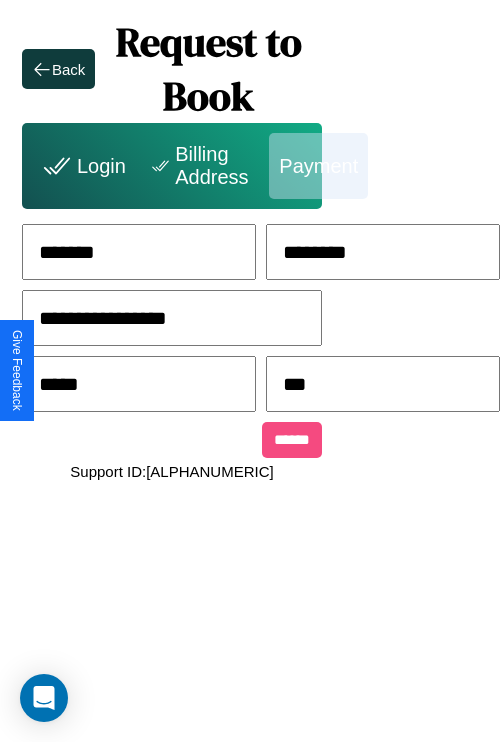 click on "******" at bounding box center (292, 440) 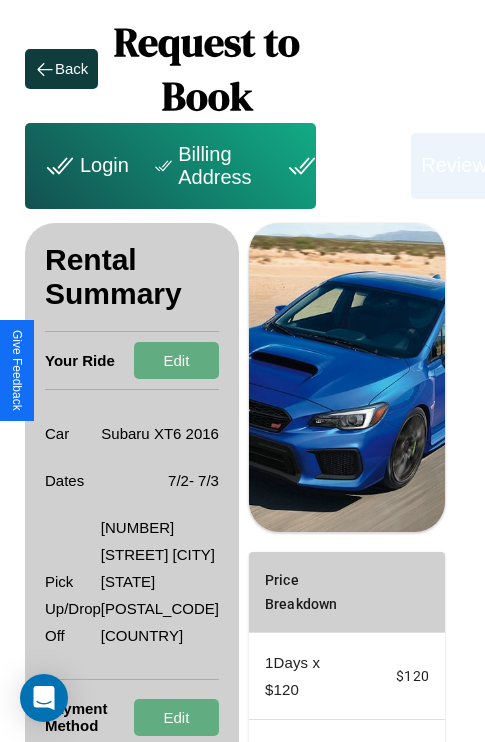 scroll, scrollTop: 274, scrollLeft: 72, axis: both 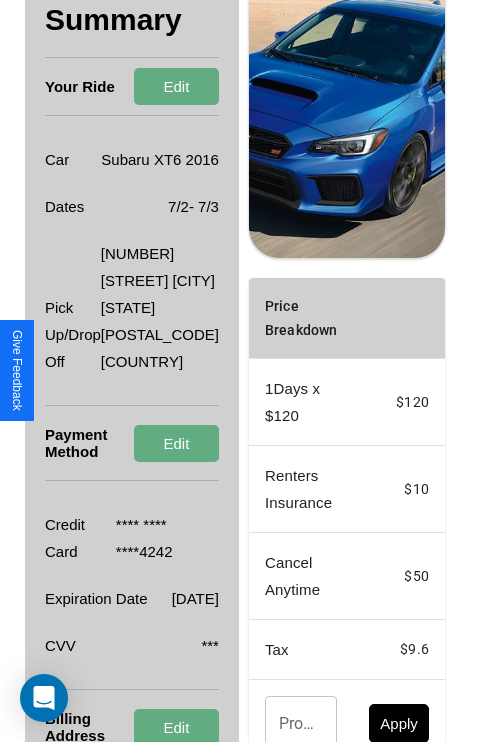 click on "Promo Code" at bounding box center (290, 724) 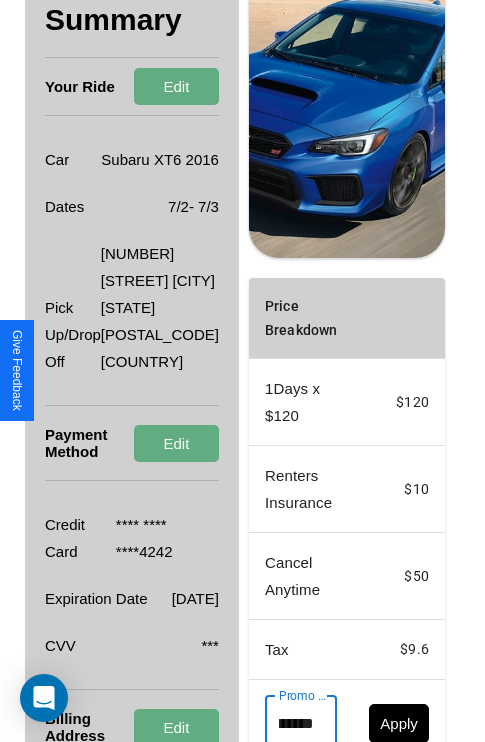 scroll, scrollTop: 0, scrollLeft: 71, axis: horizontal 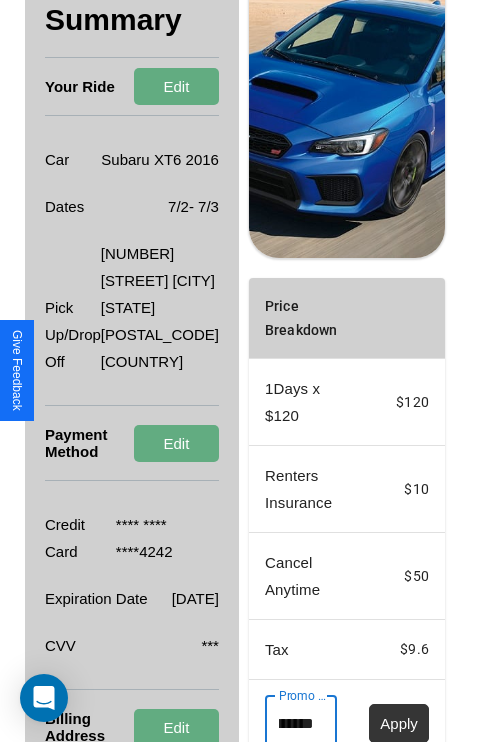 type on "**********" 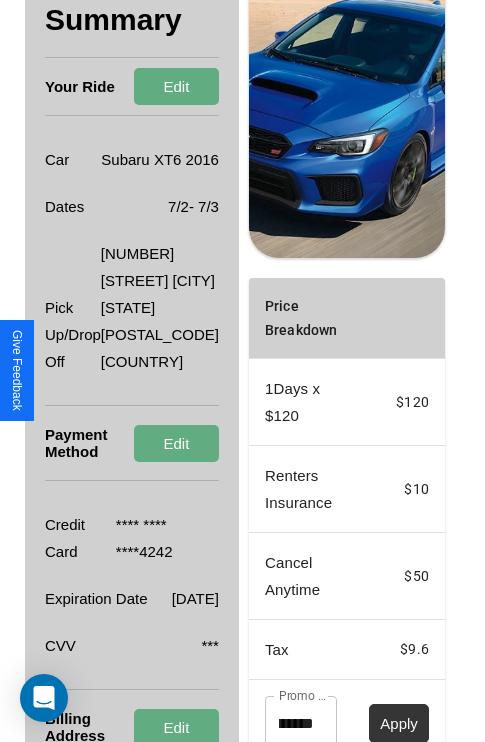 scroll, scrollTop: 0, scrollLeft: 0, axis: both 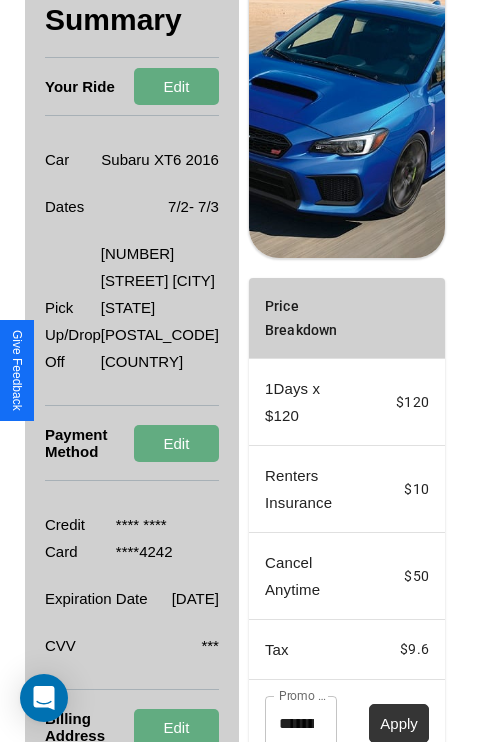 click on "Apply" at bounding box center (399, 723) 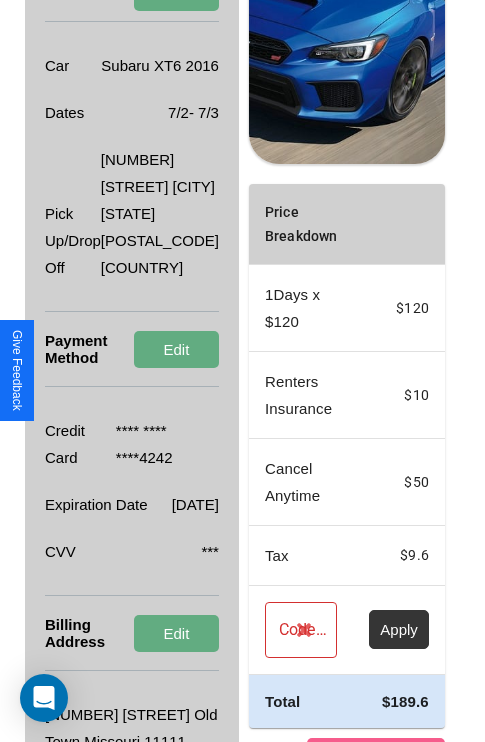 scroll, scrollTop: 428, scrollLeft: 72, axis: both 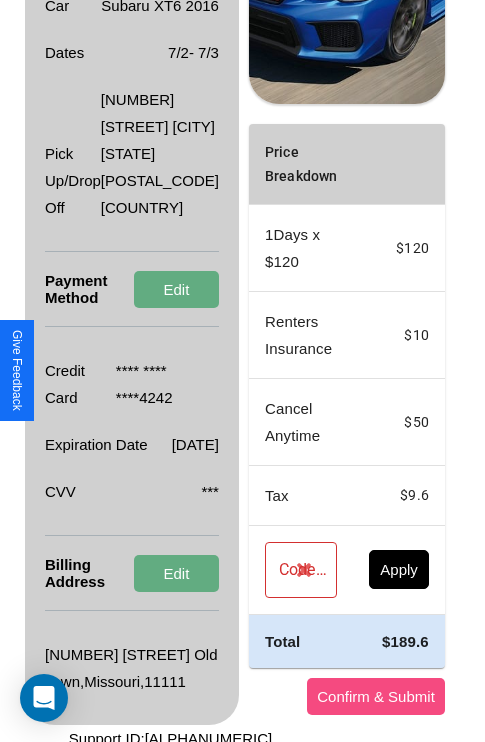 click on "Confirm & Submit" at bounding box center [376, 696] 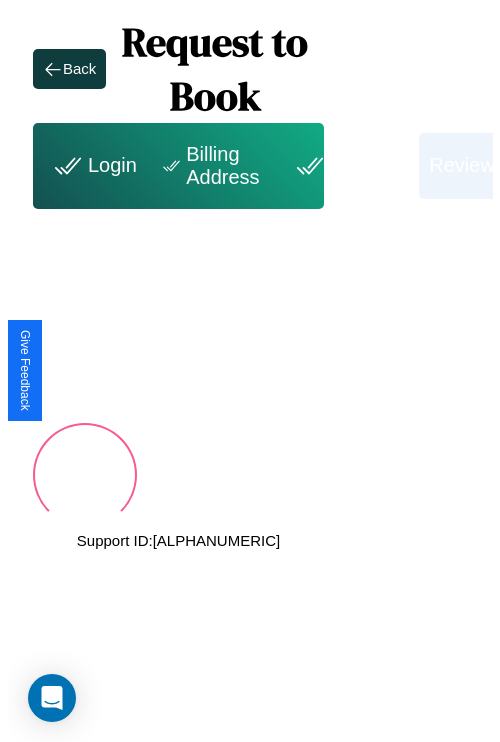 scroll, scrollTop: 0, scrollLeft: 72, axis: horizontal 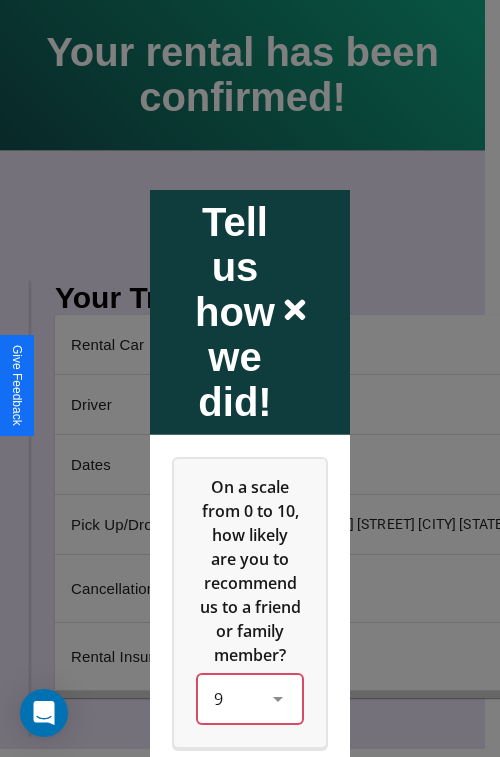 click on "9" at bounding box center [250, 698] 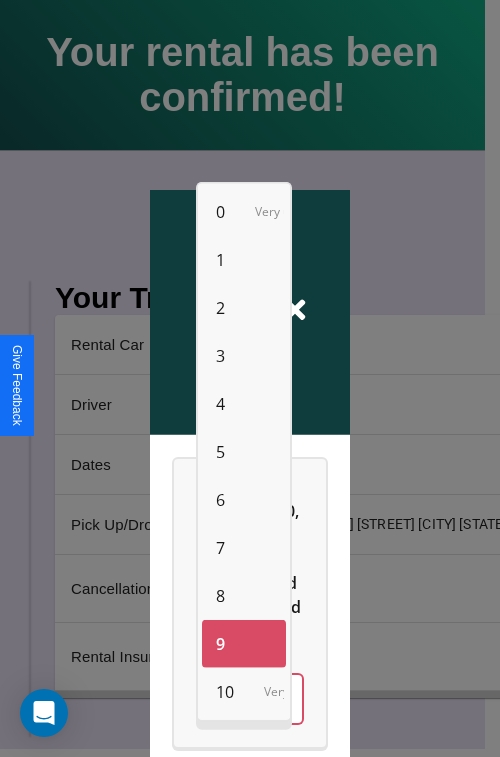 click on "7" at bounding box center [220, 548] 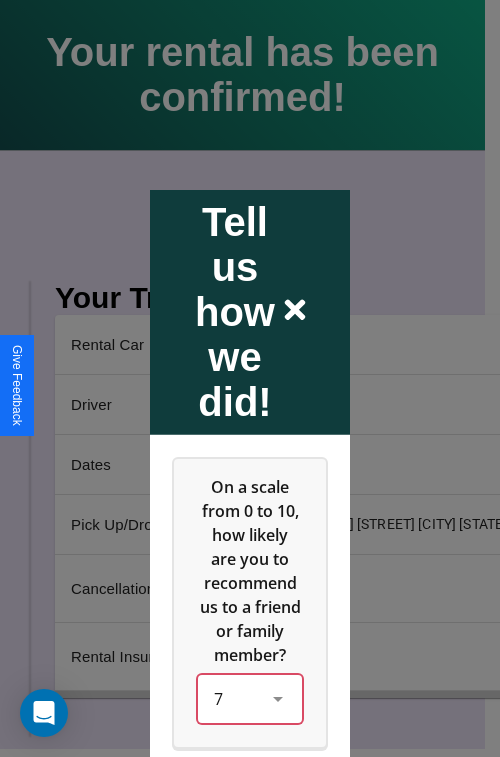 scroll, scrollTop: 286, scrollLeft: 0, axis: vertical 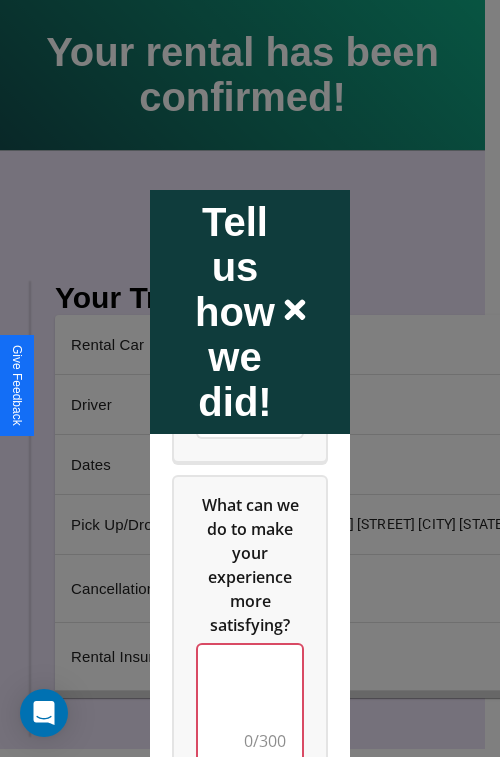 click at bounding box center (250, 704) 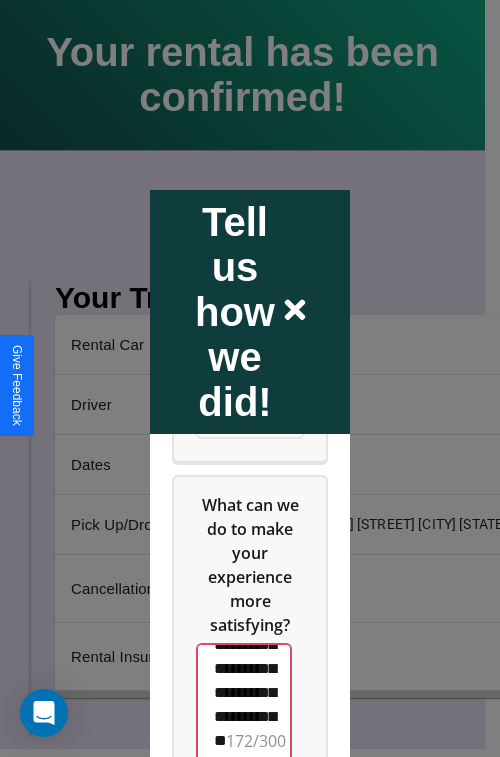 scroll, scrollTop: 732, scrollLeft: 0, axis: vertical 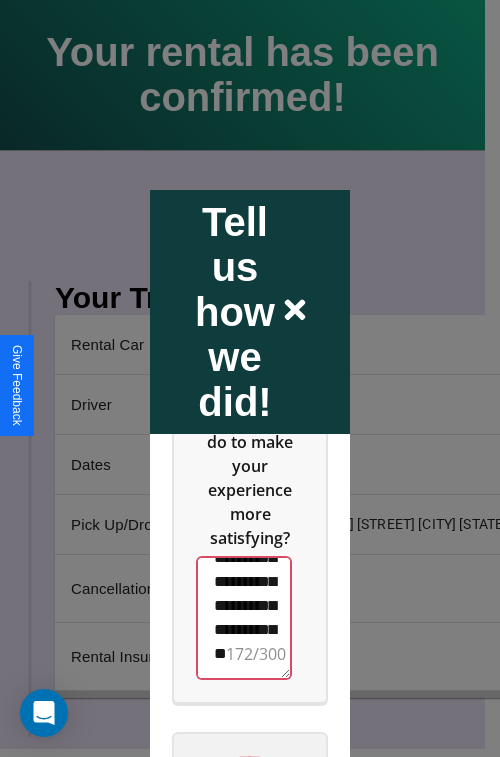 type on "**********" 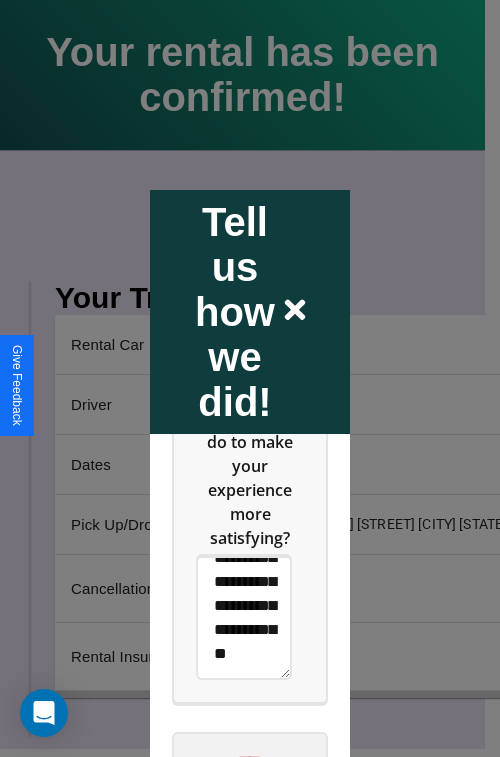 click on "****" at bounding box center [250, 761] 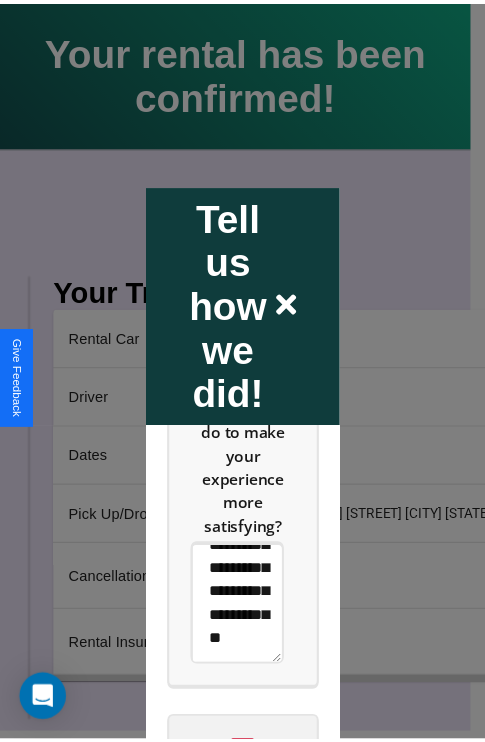 scroll, scrollTop: 0, scrollLeft: 0, axis: both 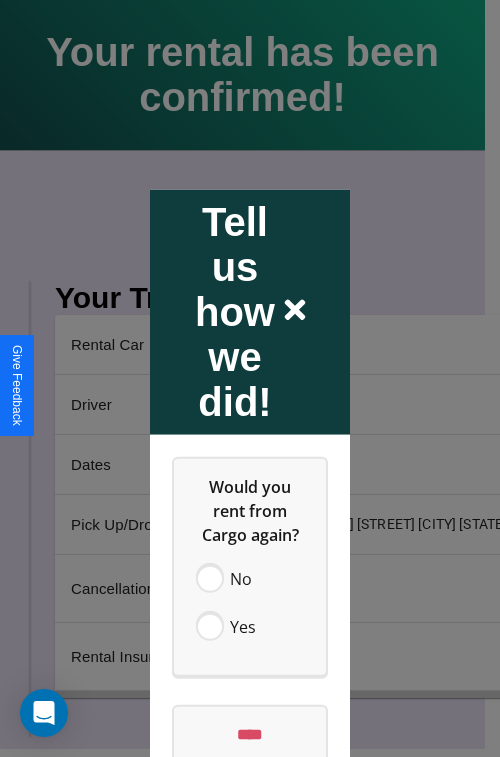 click at bounding box center [250, 378] 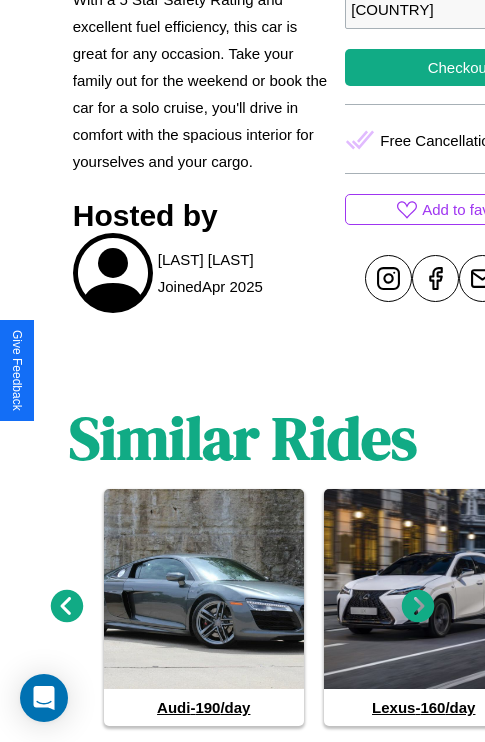 scroll, scrollTop: 812, scrollLeft: 0, axis: vertical 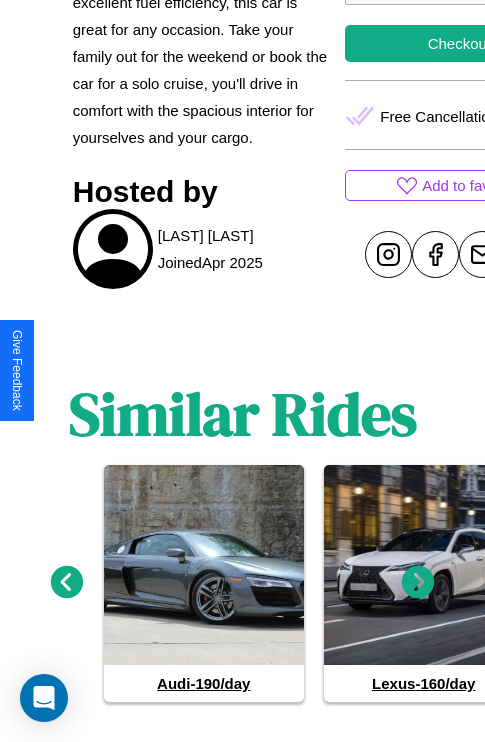 click 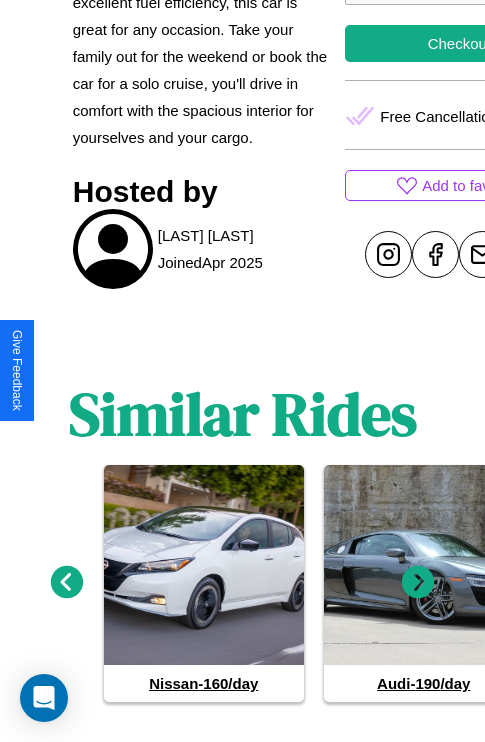 click 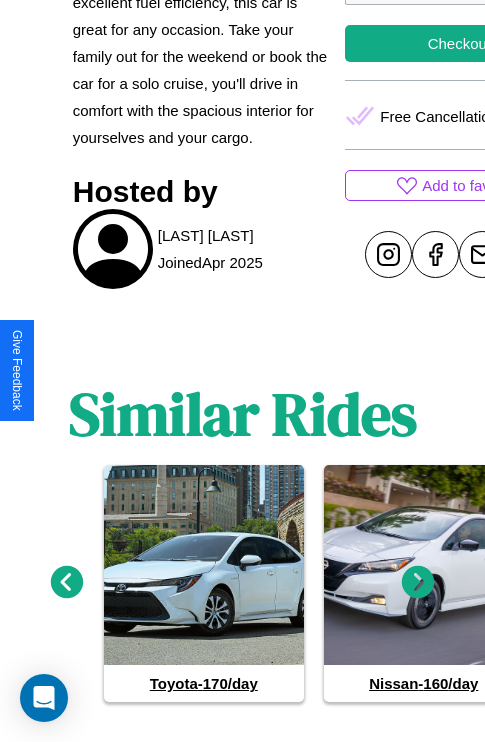 click 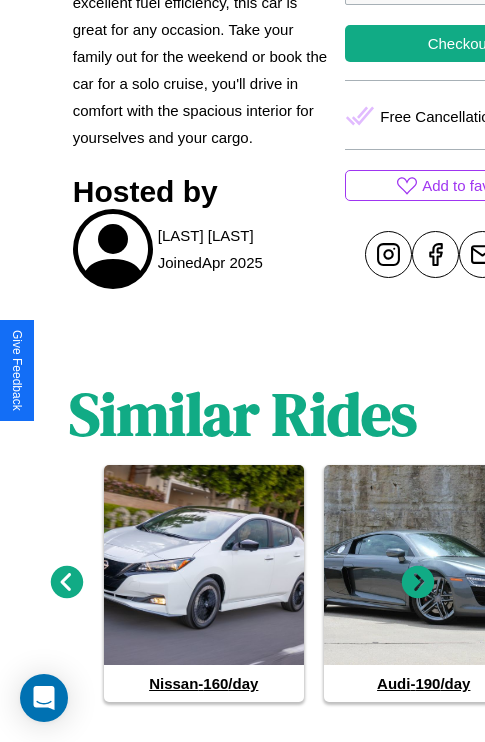 click 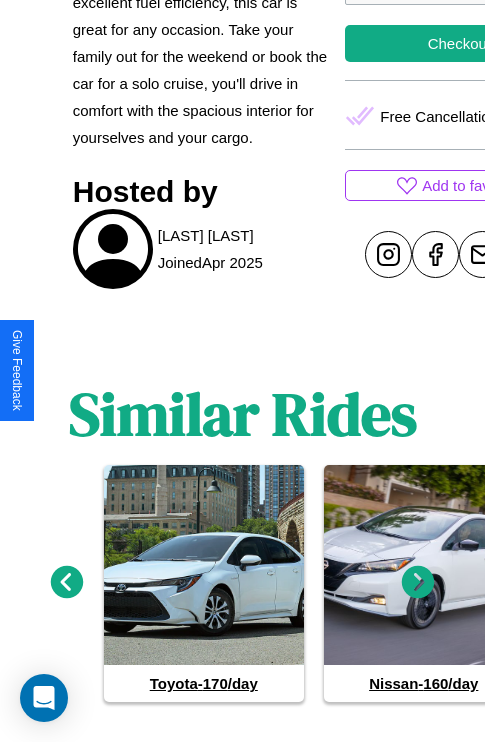 click 